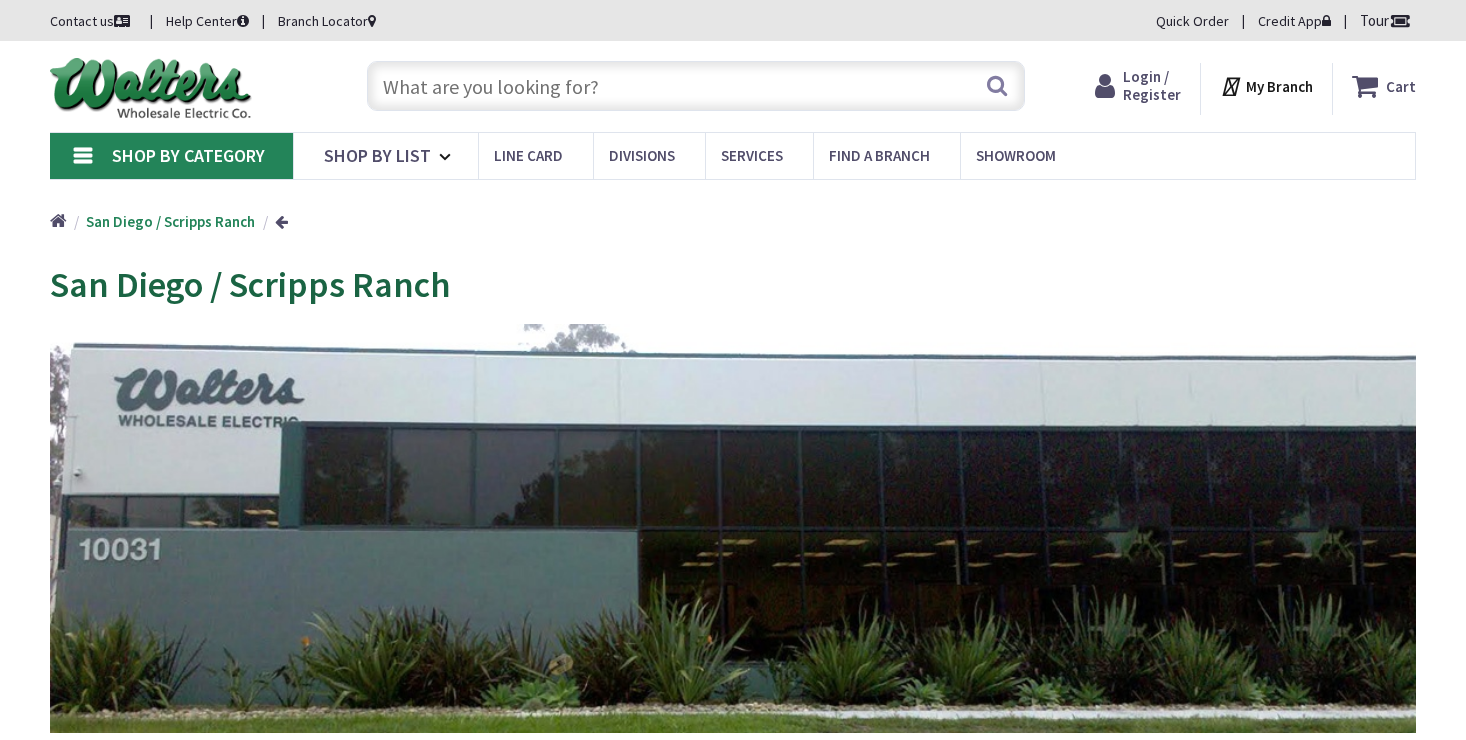 scroll, scrollTop: 0, scrollLeft: 0, axis: both 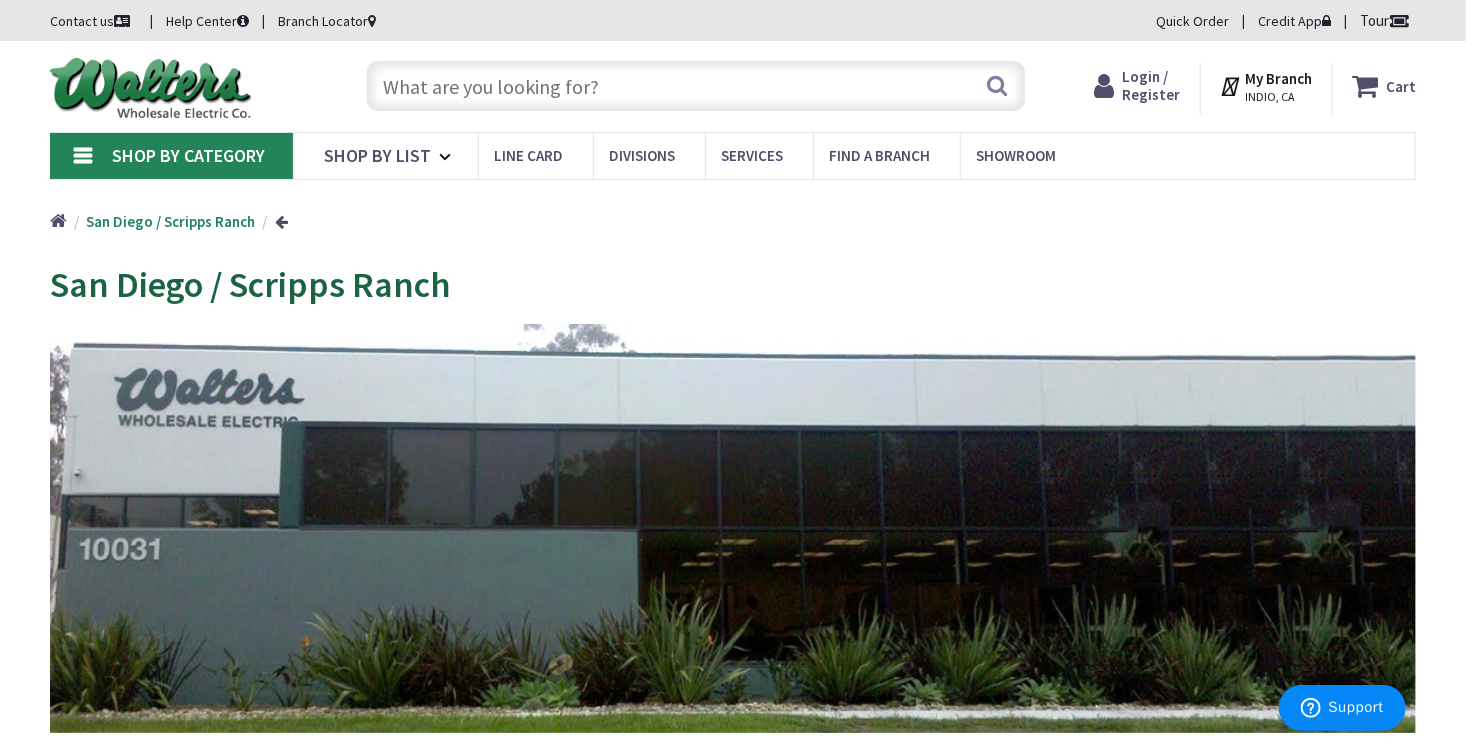 click on "My Branch" at bounding box center (1279, 78) 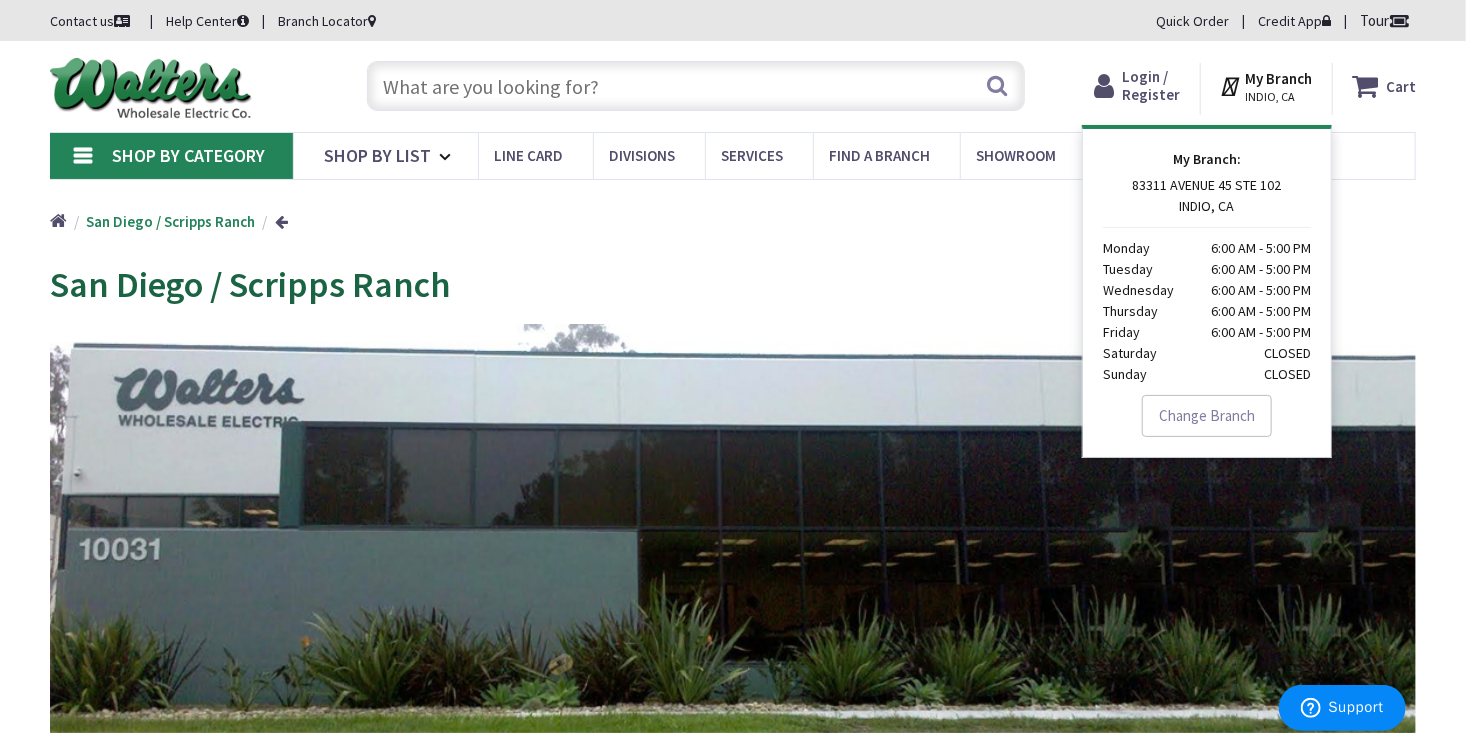 click at bounding box center [281, 221] 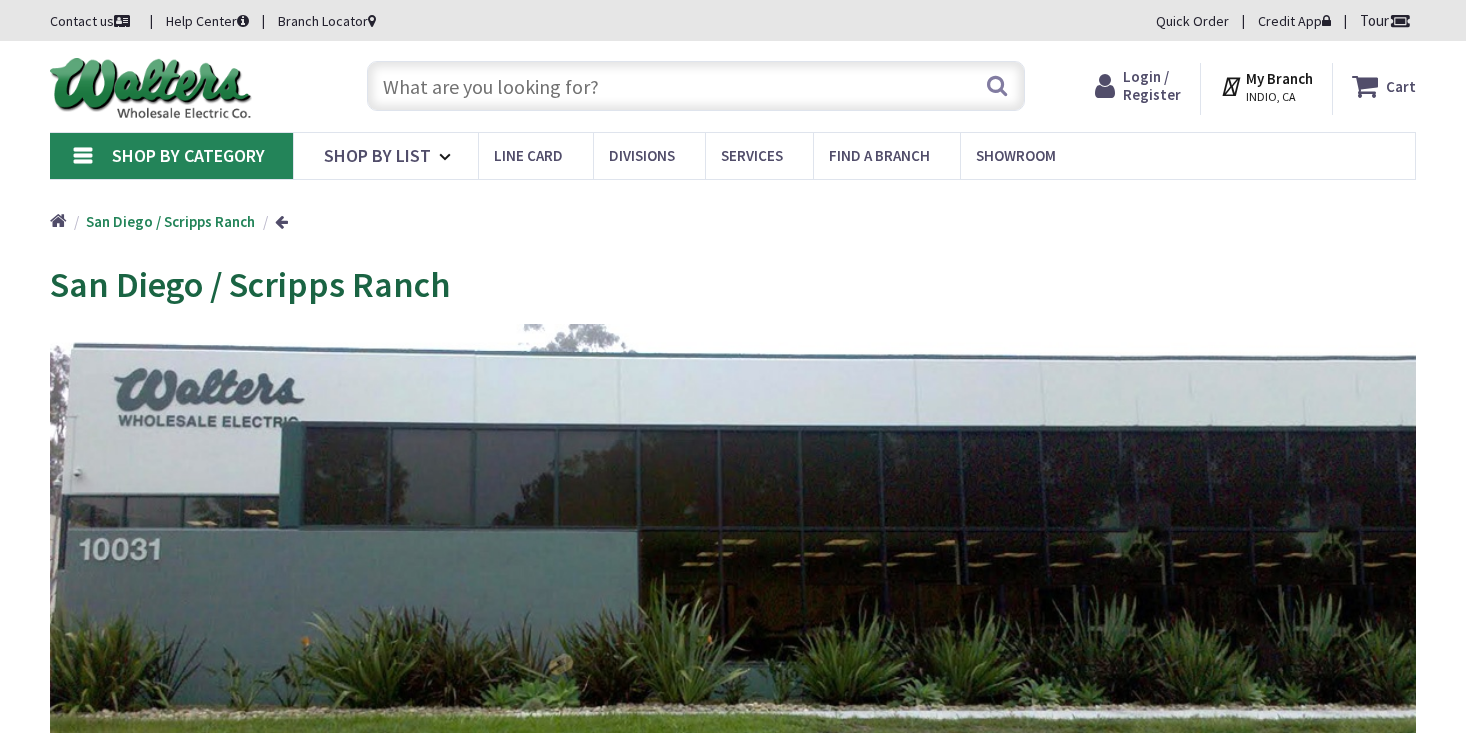 scroll, scrollTop: 0, scrollLeft: 0, axis: both 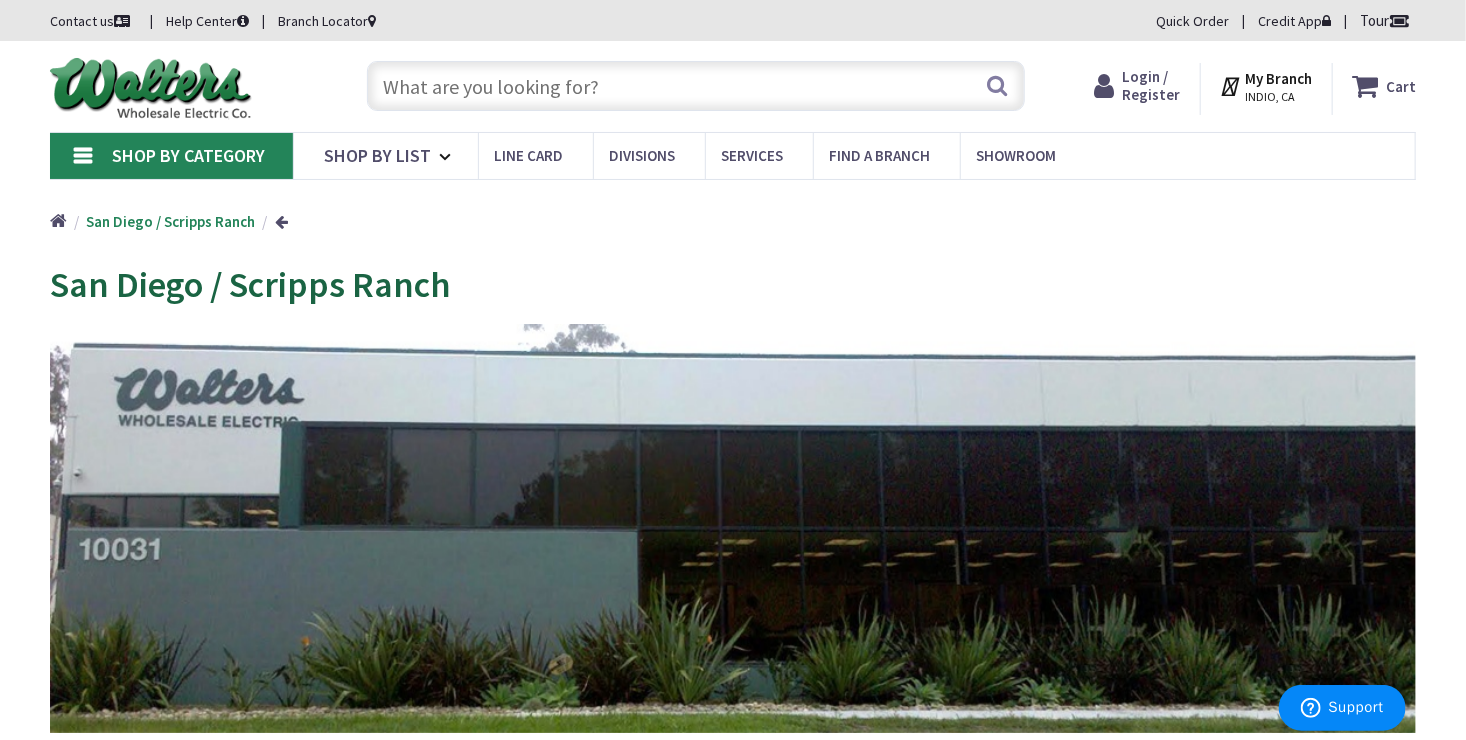 click at bounding box center (696, 86) 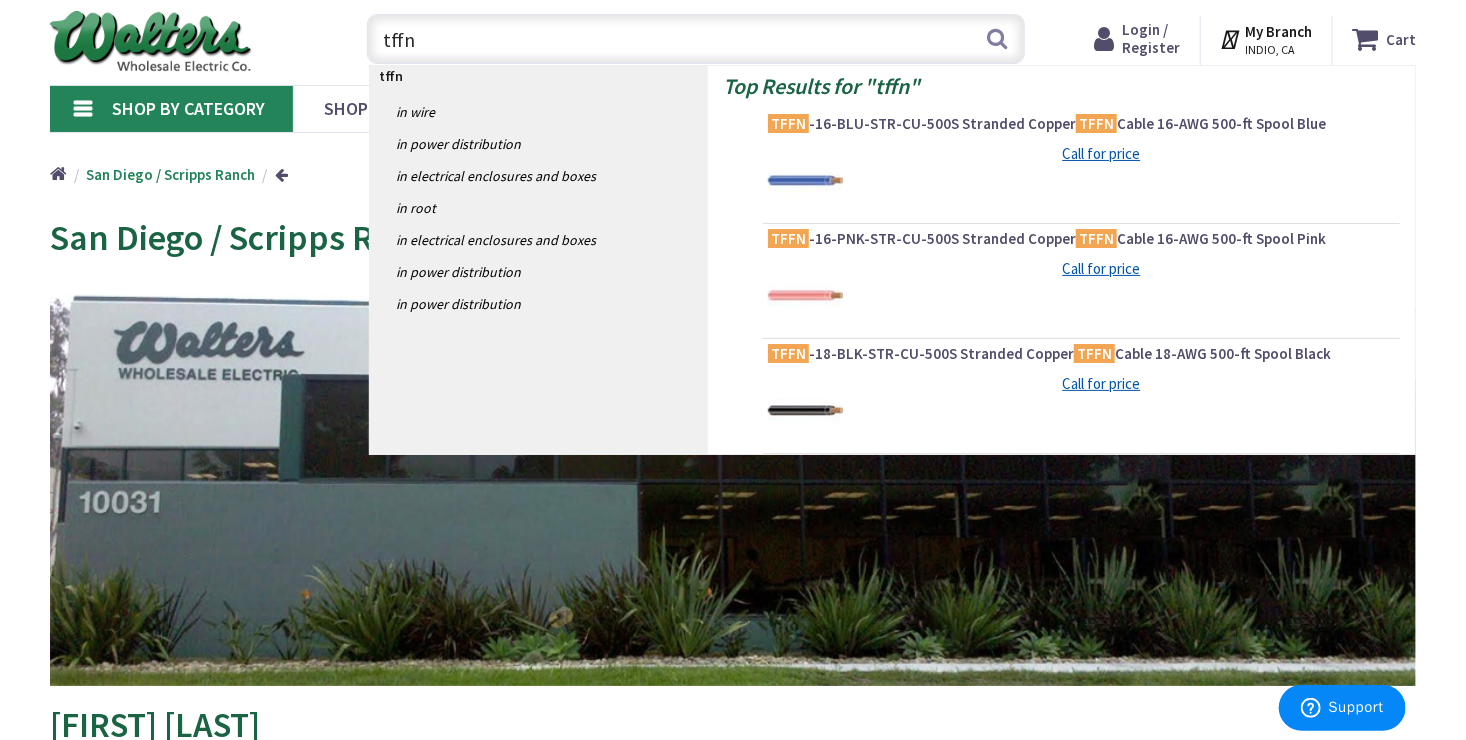 scroll, scrollTop: 48, scrollLeft: 0, axis: vertical 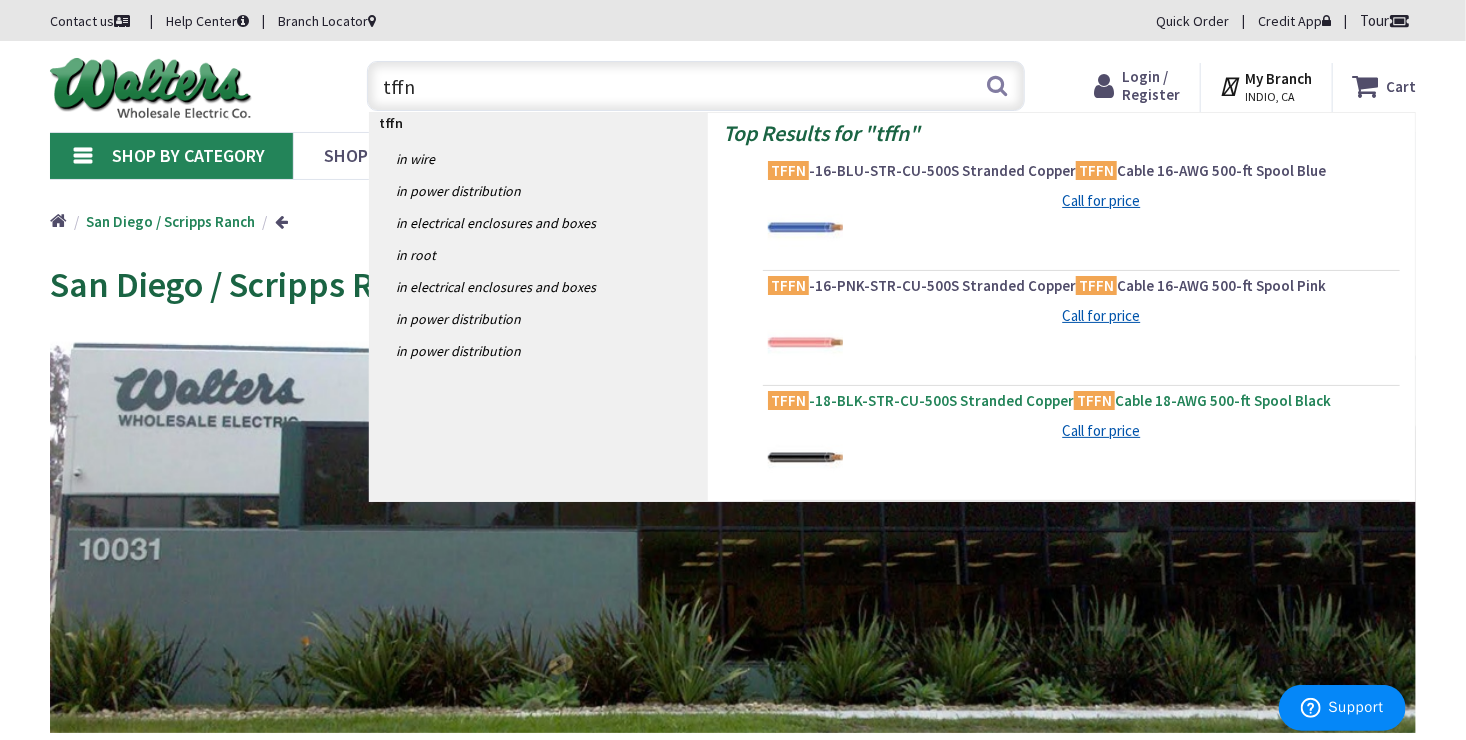 type on "tffn" 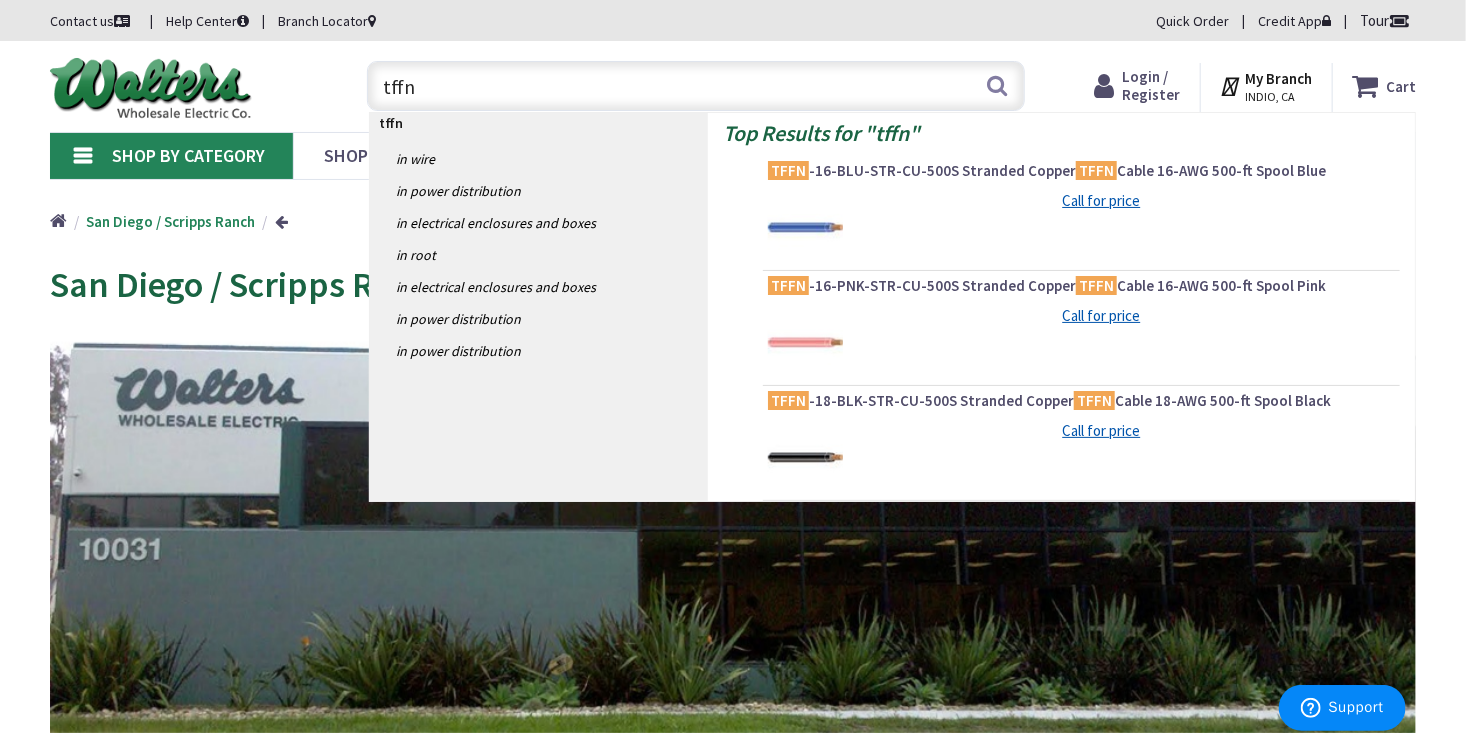 click on "TFFN" at bounding box center [788, 400] 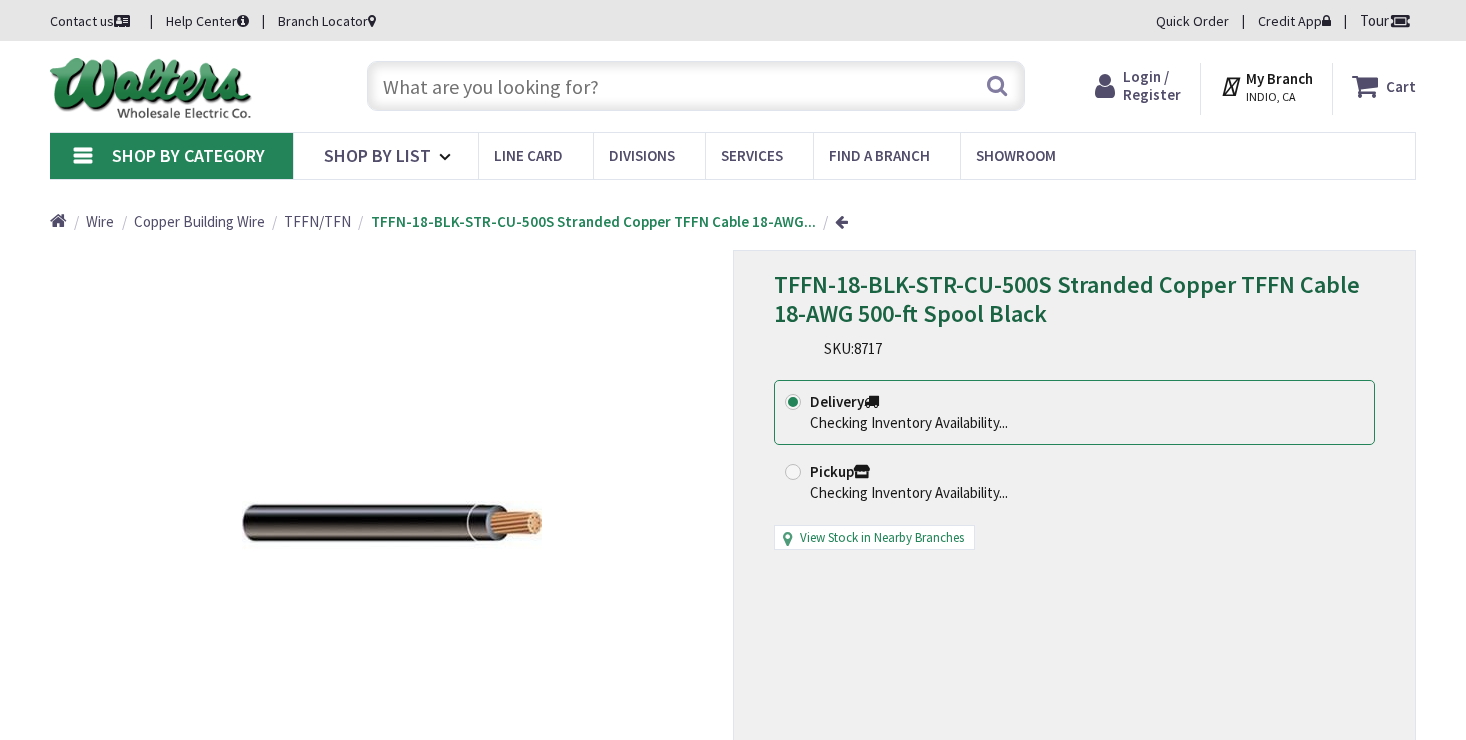 scroll, scrollTop: 0, scrollLeft: 0, axis: both 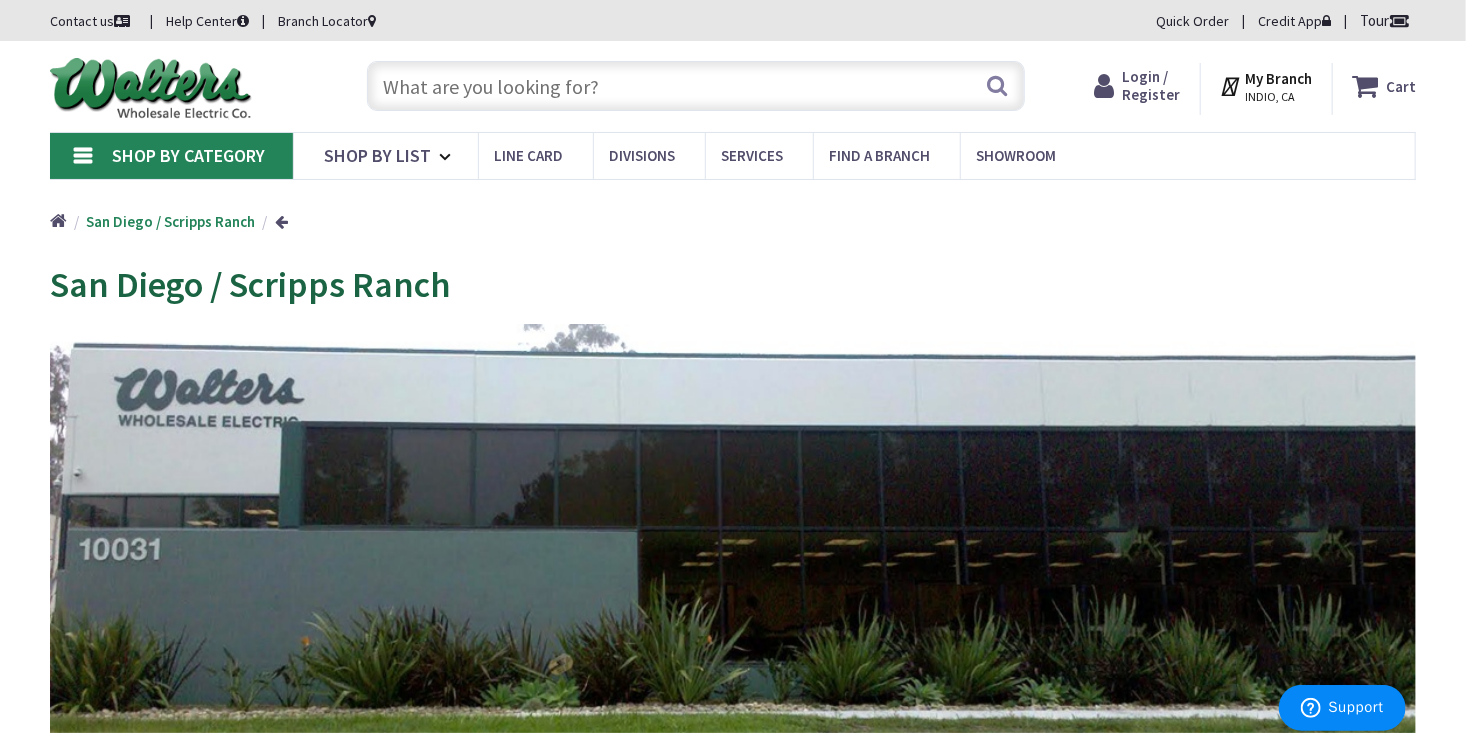 click at bounding box center (696, 86) 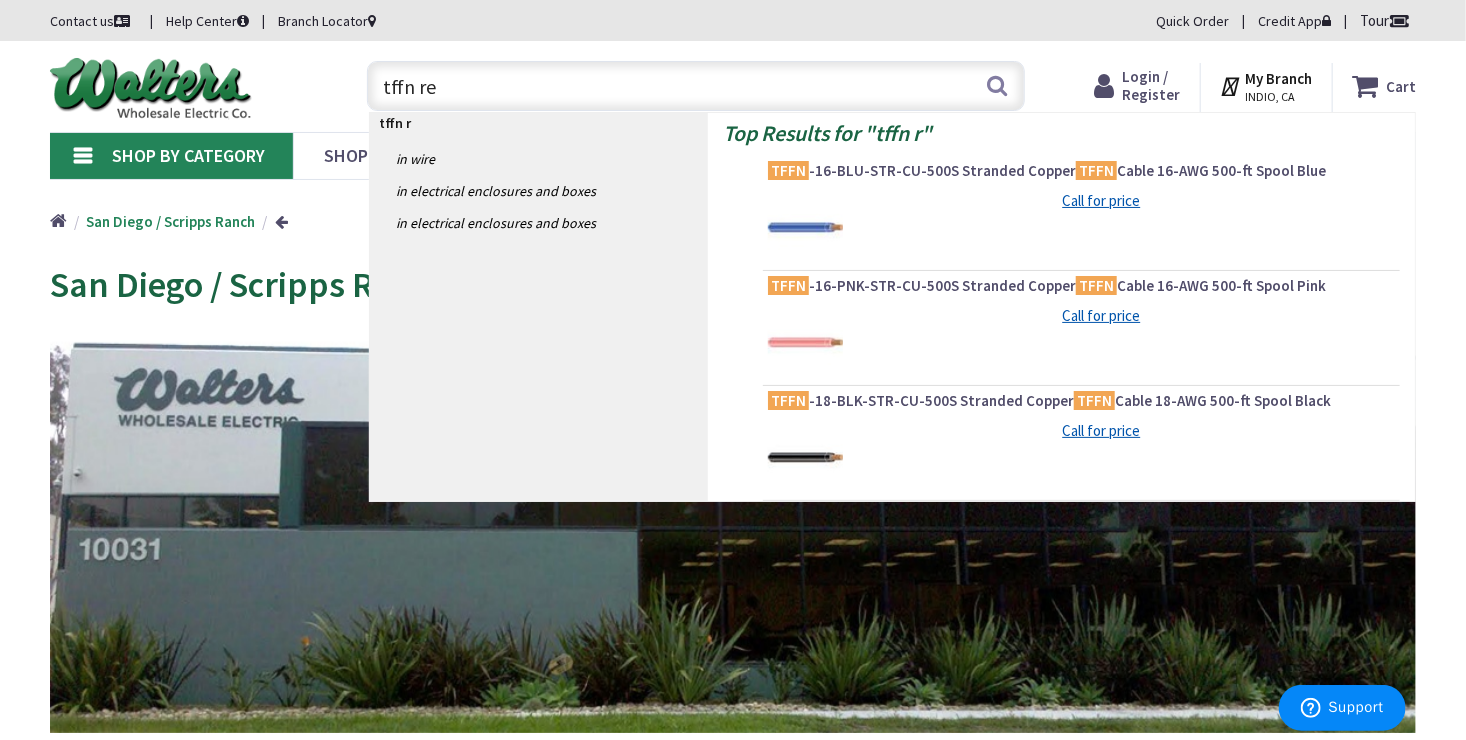 type on "tffn red" 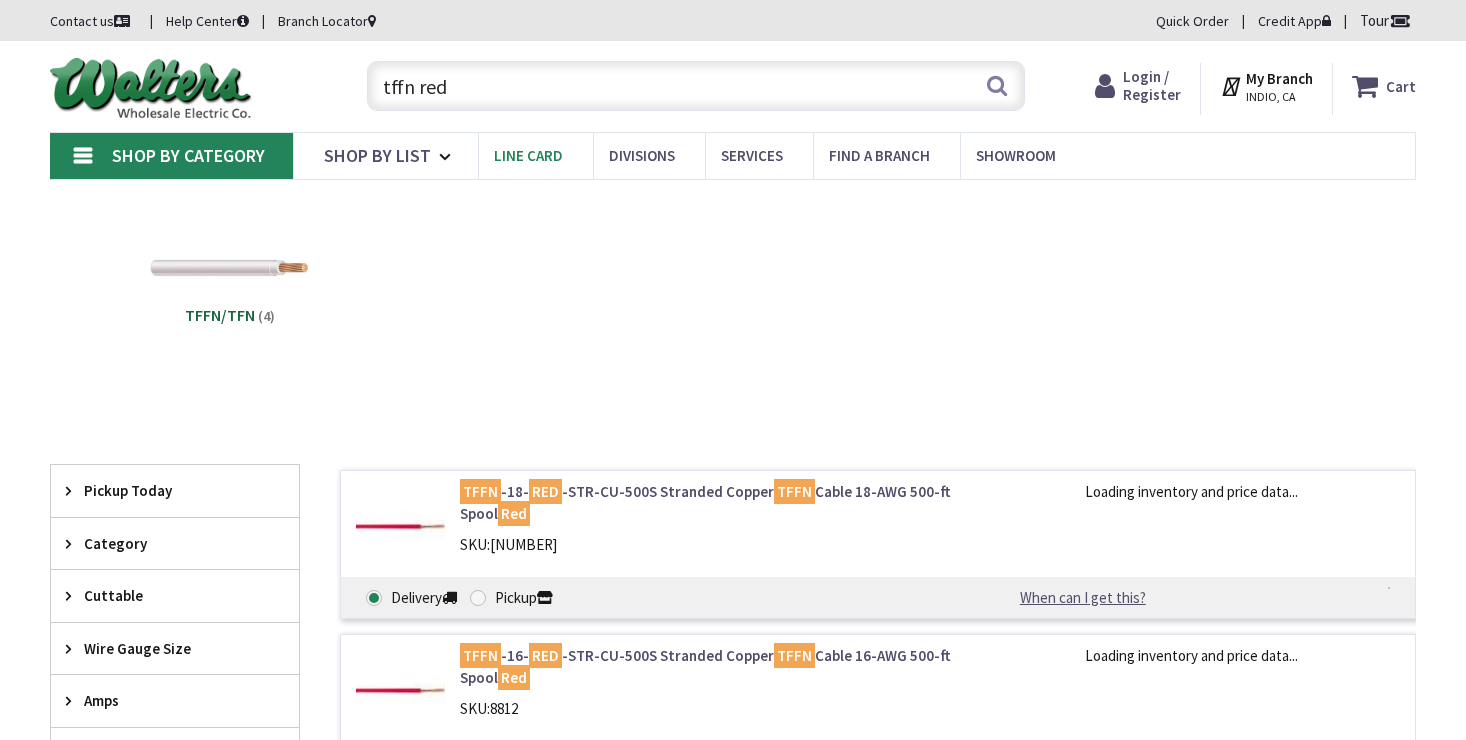 scroll, scrollTop: 0, scrollLeft: 0, axis: both 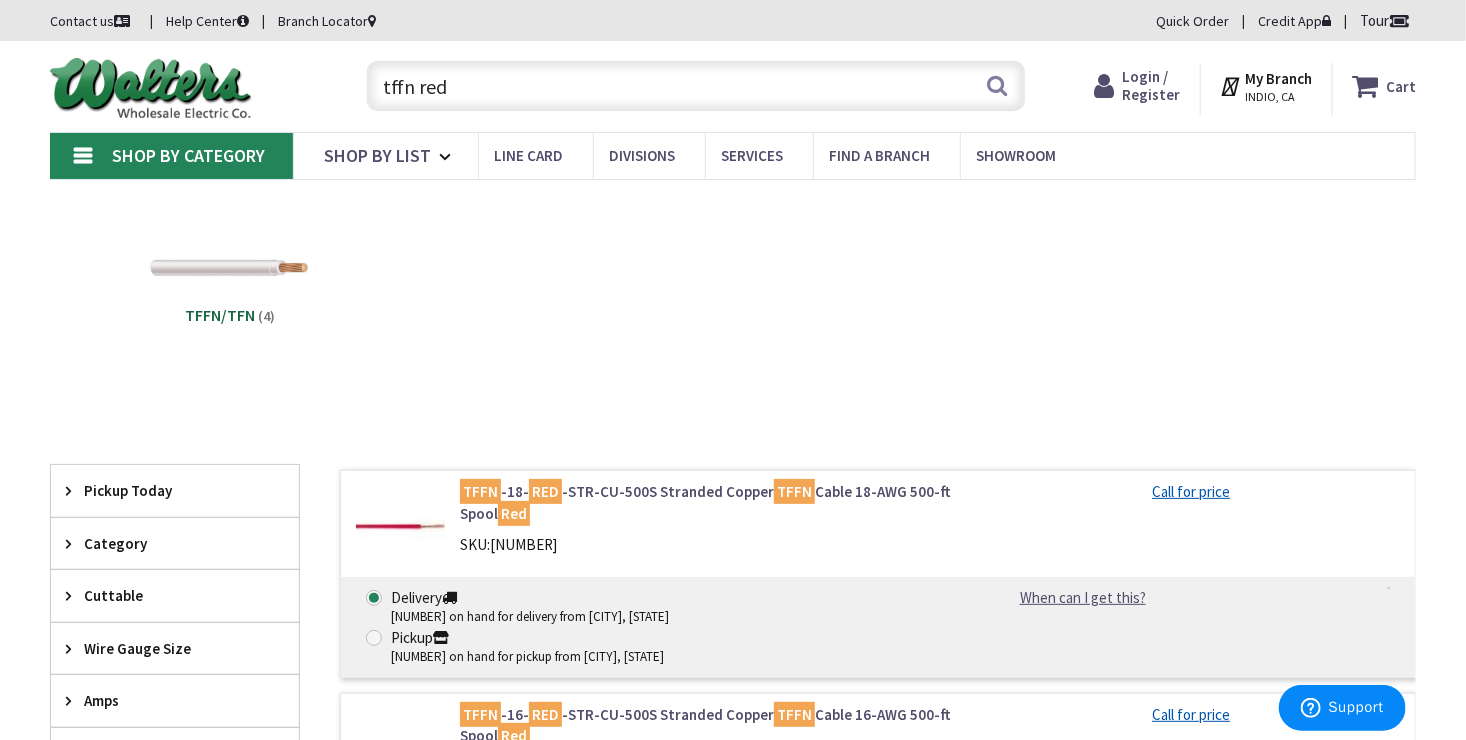 click on "tffn red" at bounding box center [696, 86] 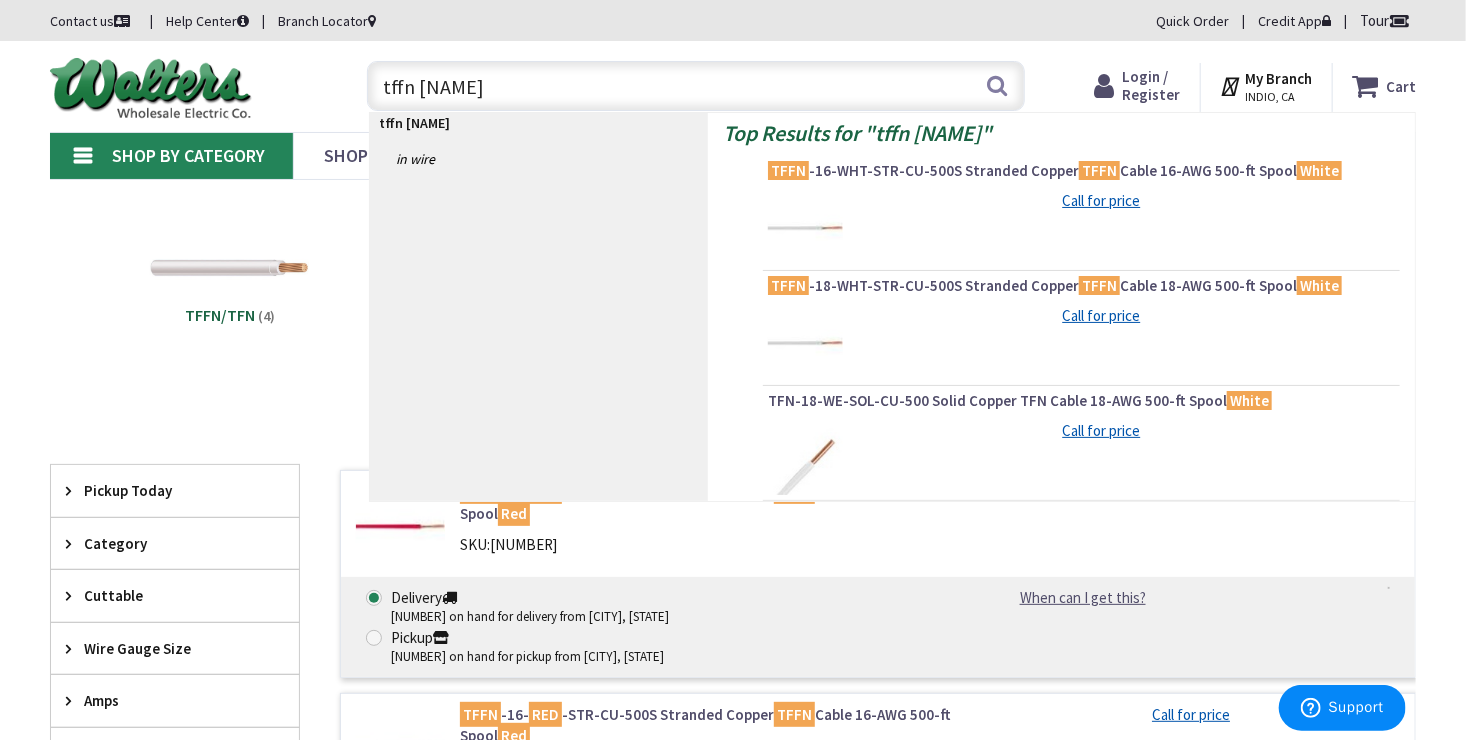 type on "tffn [NAME]" 